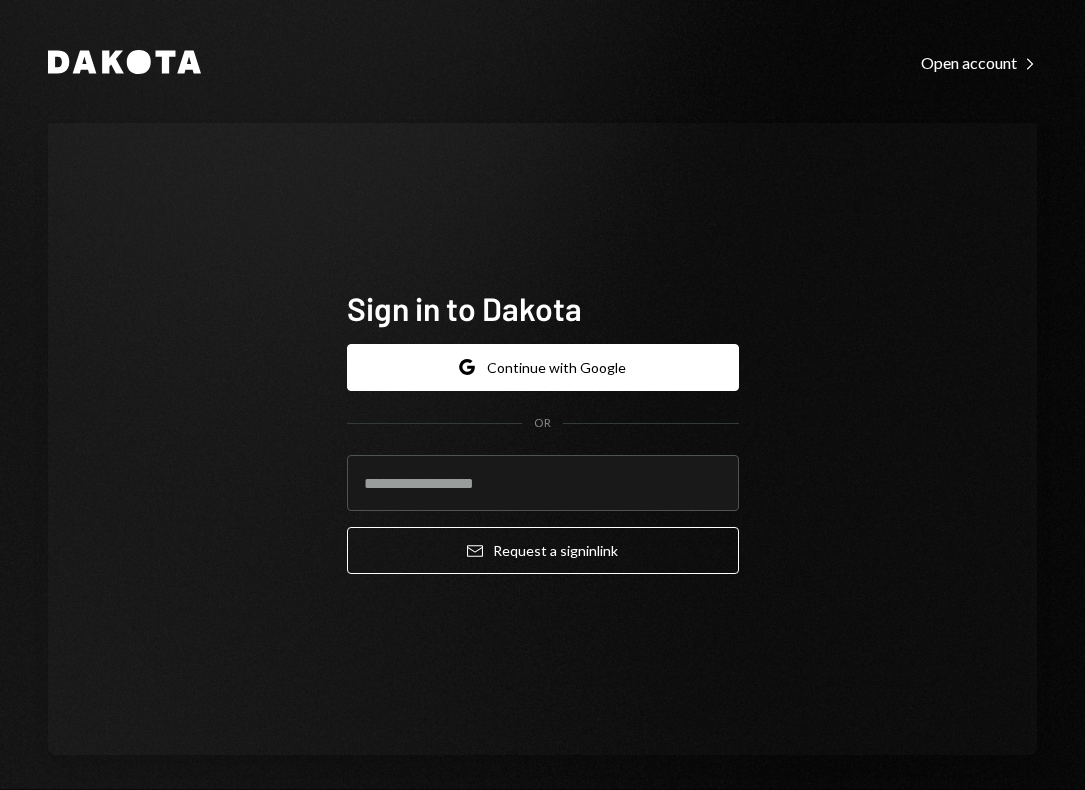 scroll, scrollTop: 0, scrollLeft: 0, axis: both 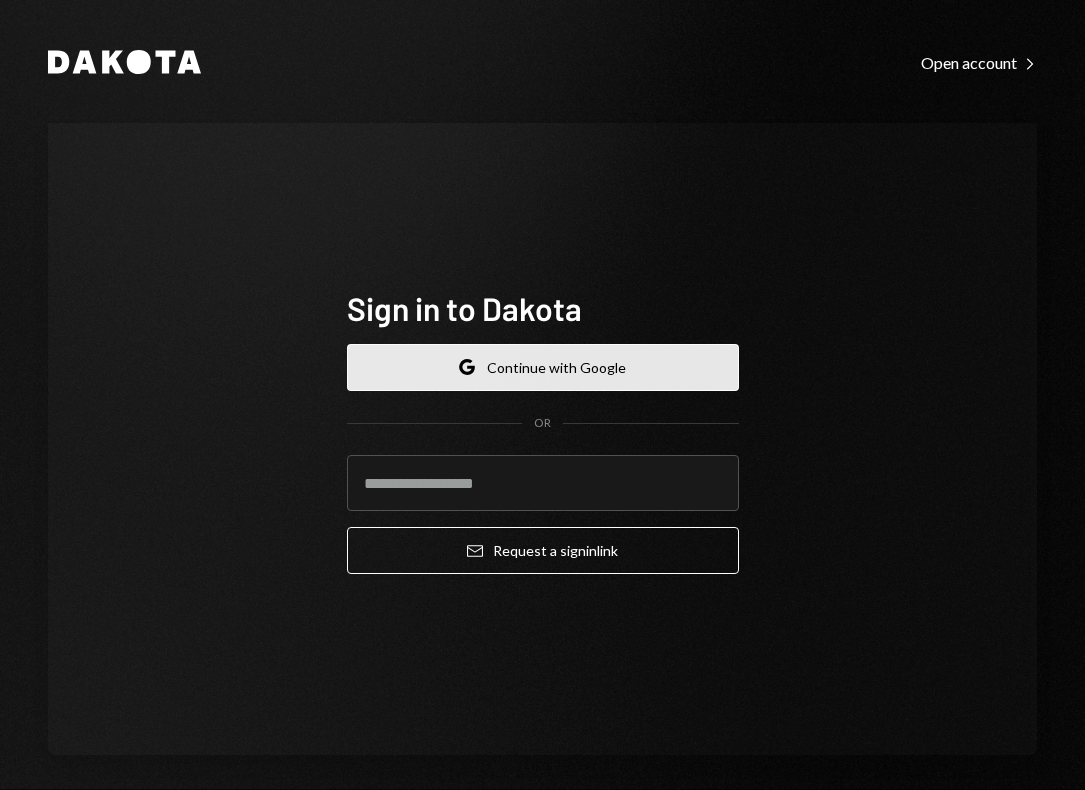 click on "Google  Continue with Google" at bounding box center [543, 367] 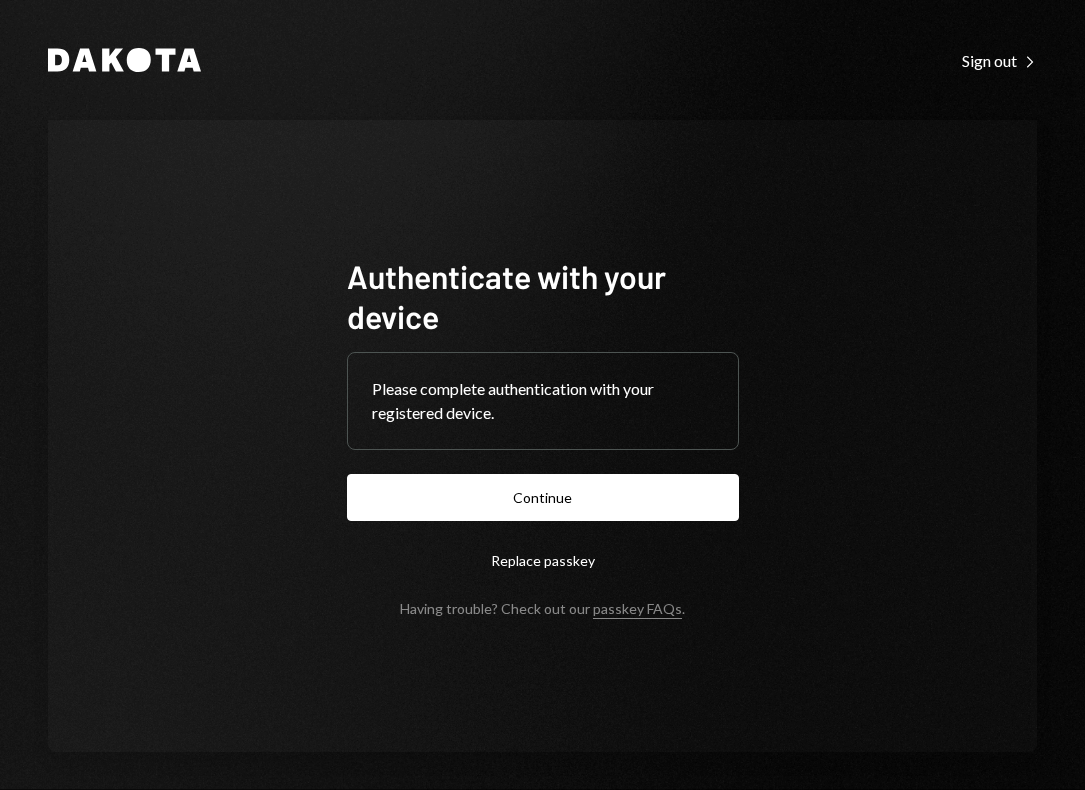 scroll, scrollTop: 0, scrollLeft: 0, axis: both 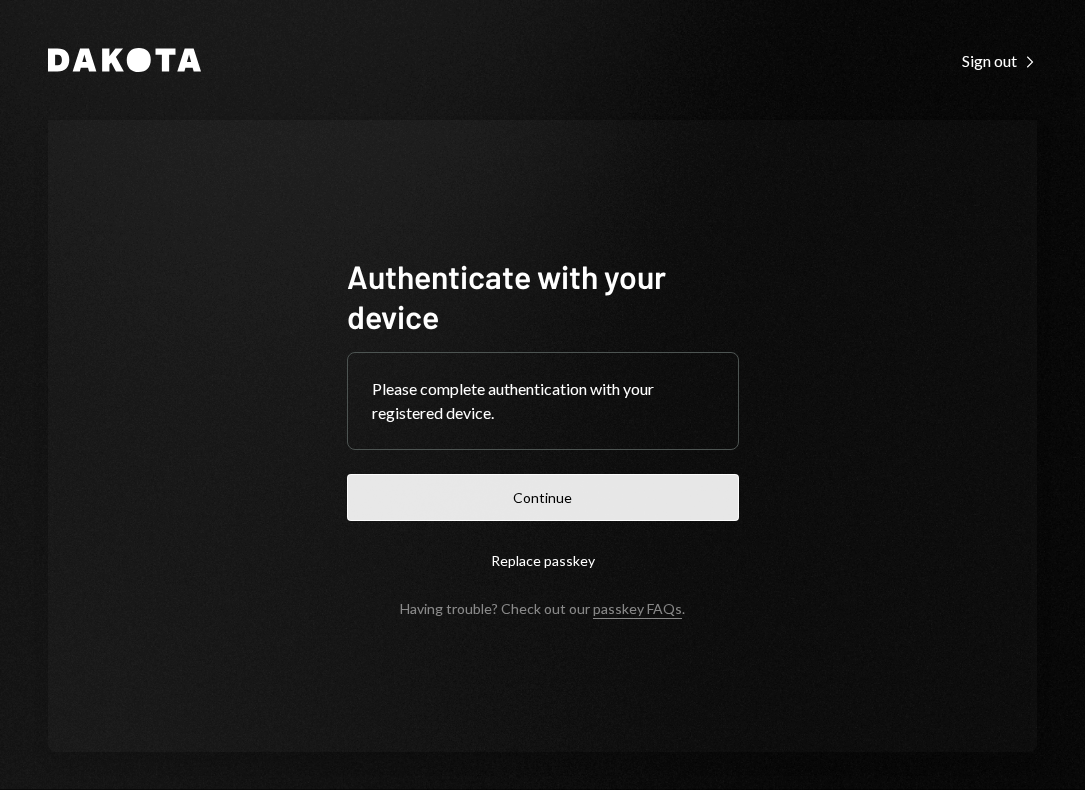 click on "Continue" at bounding box center [543, 497] 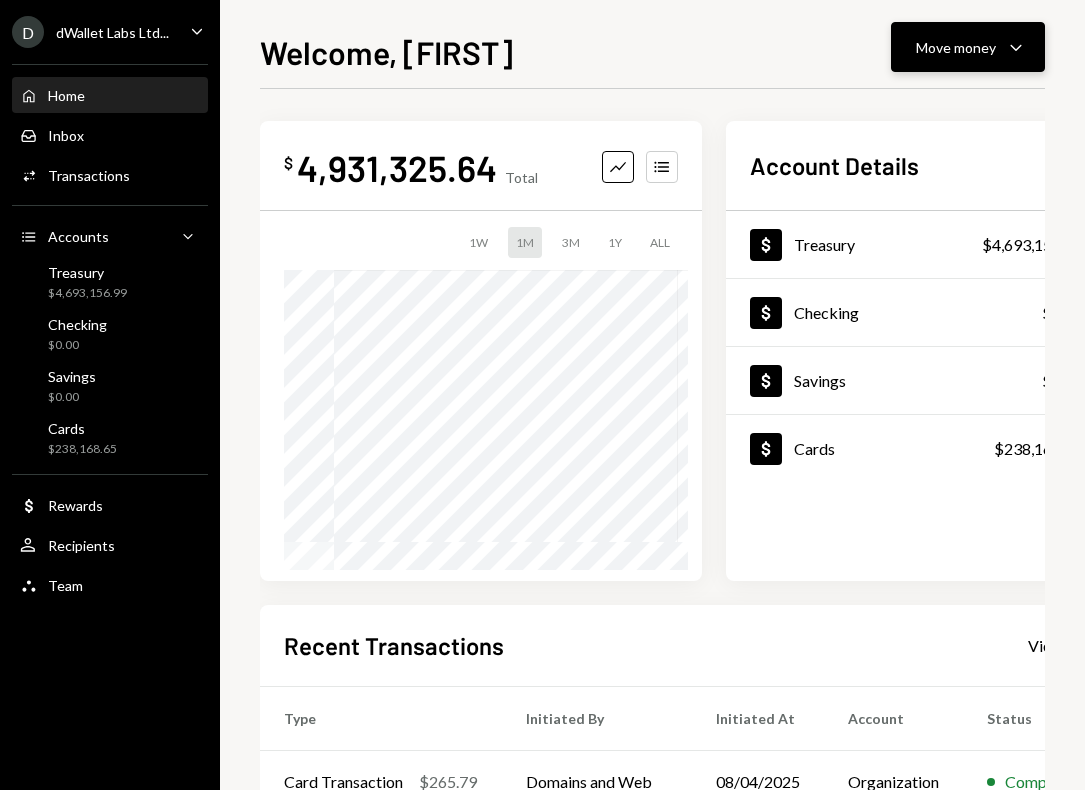 click on "Move money Caret Down" at bounding box center (968, 47) 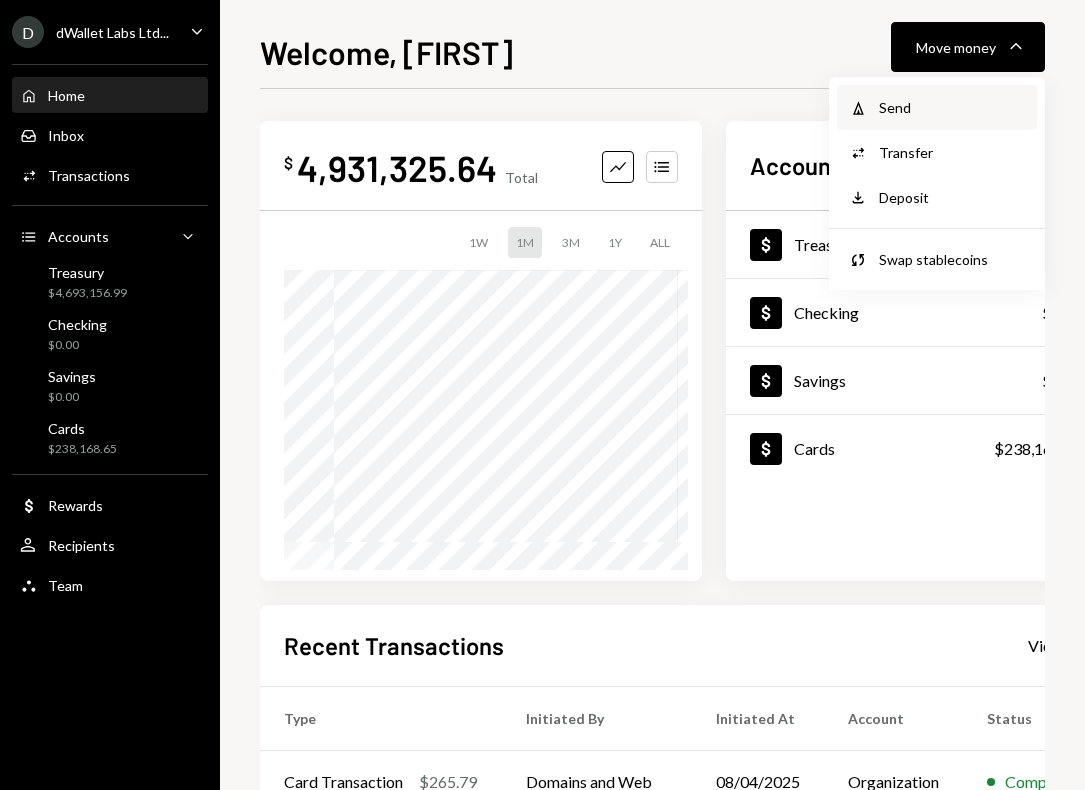 click on "Send" at bounding box center (952, 107) 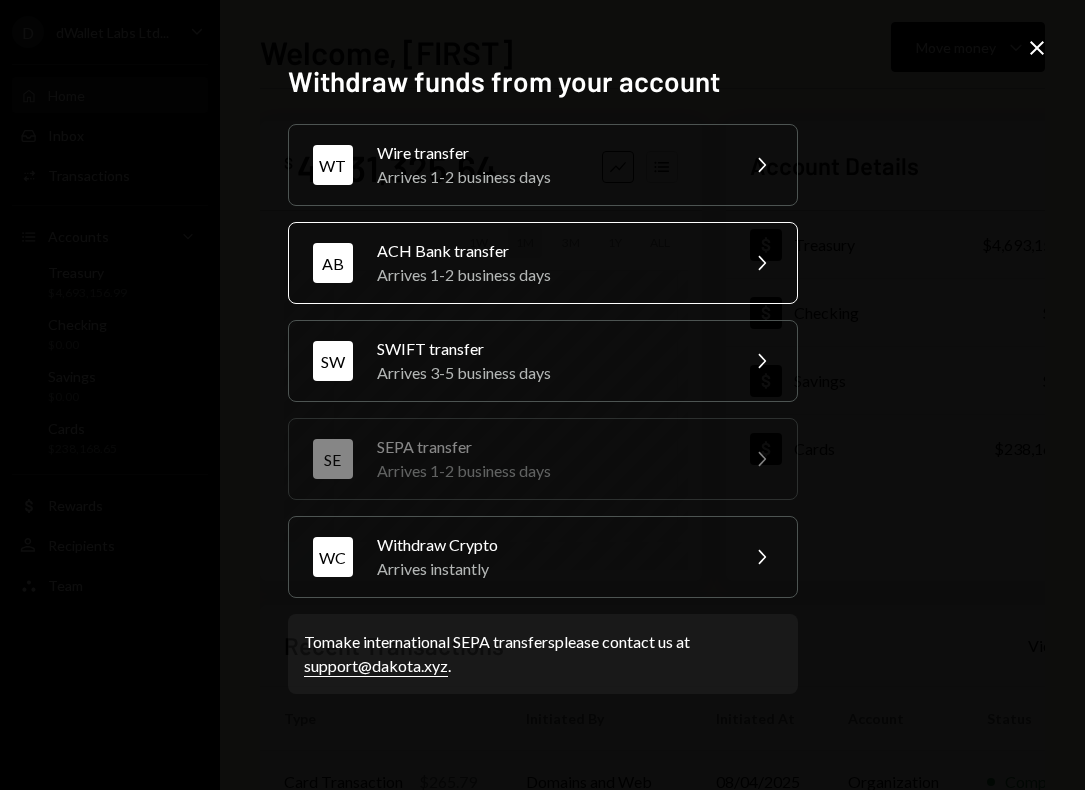 click on "ACH Bank transfer" at bounding box center (551, 251) 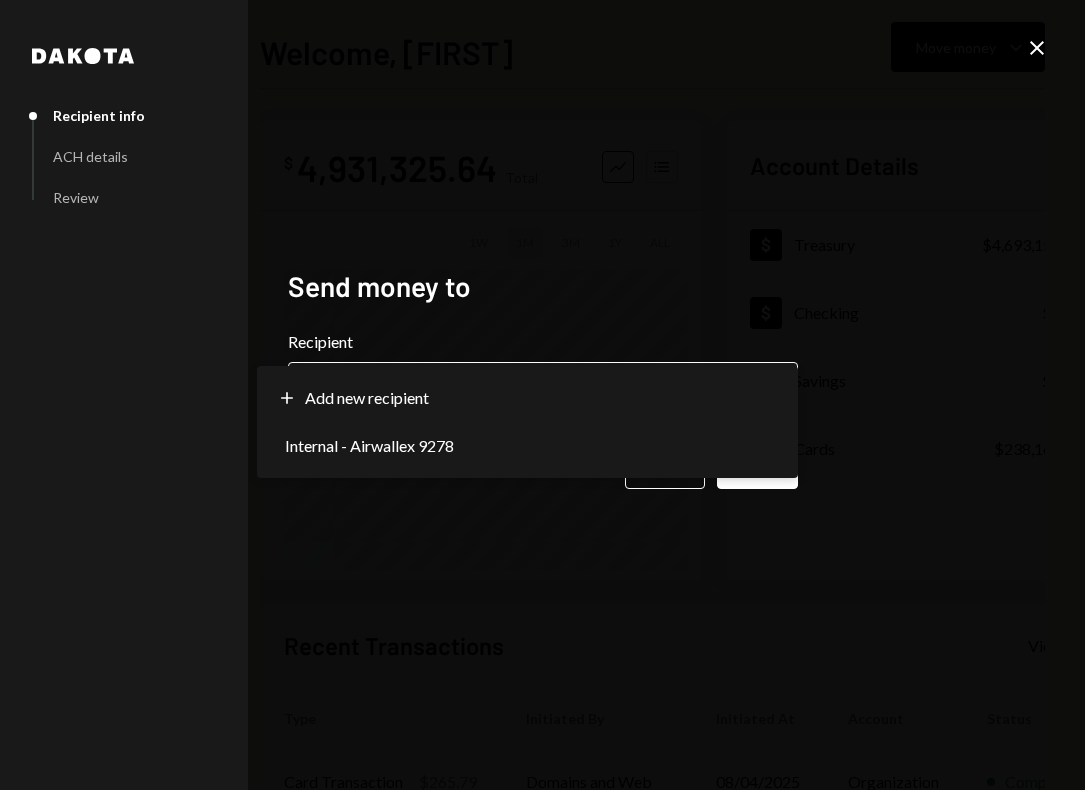 click on "**********" at bounding box center [542, 395] 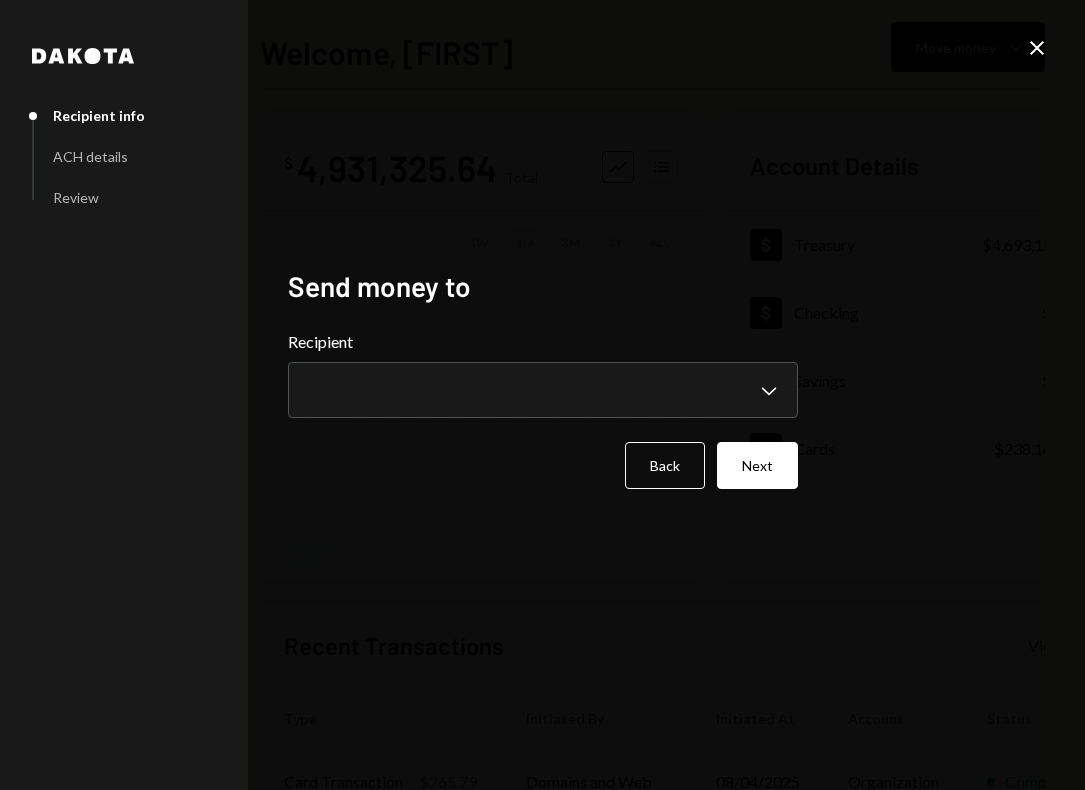 click on "**********" at bounding box center (543, 395) 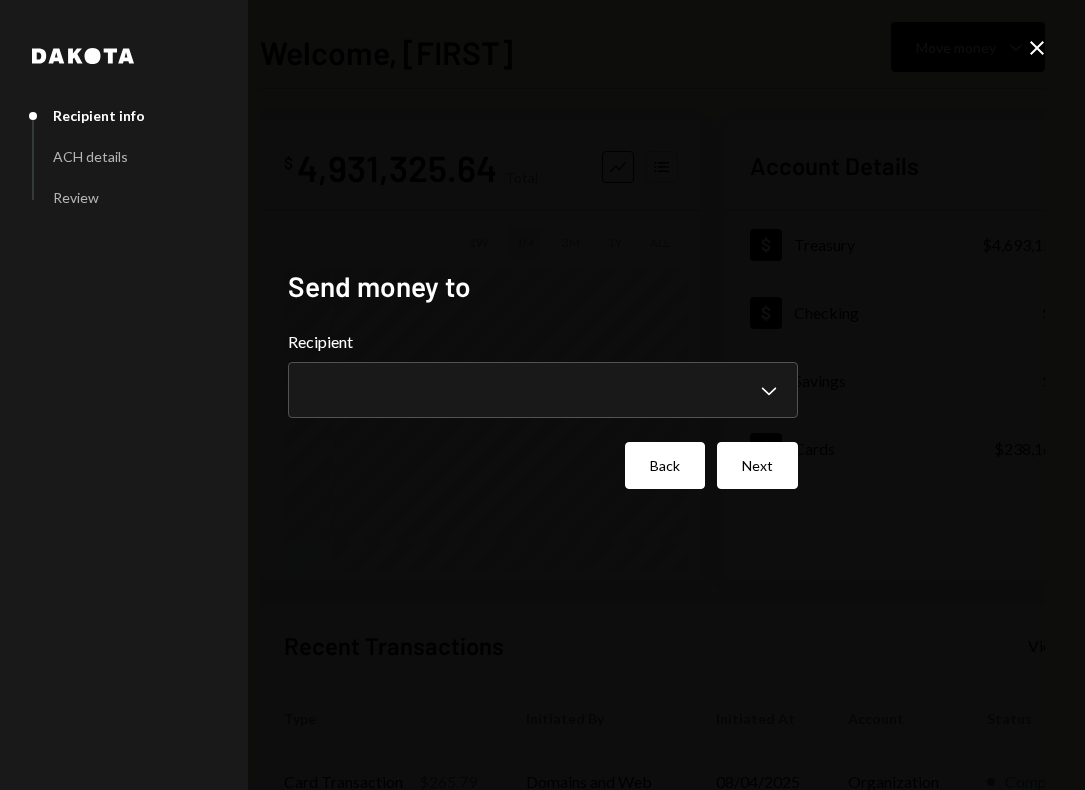 click on "Back" at bounding box center (665, 465) 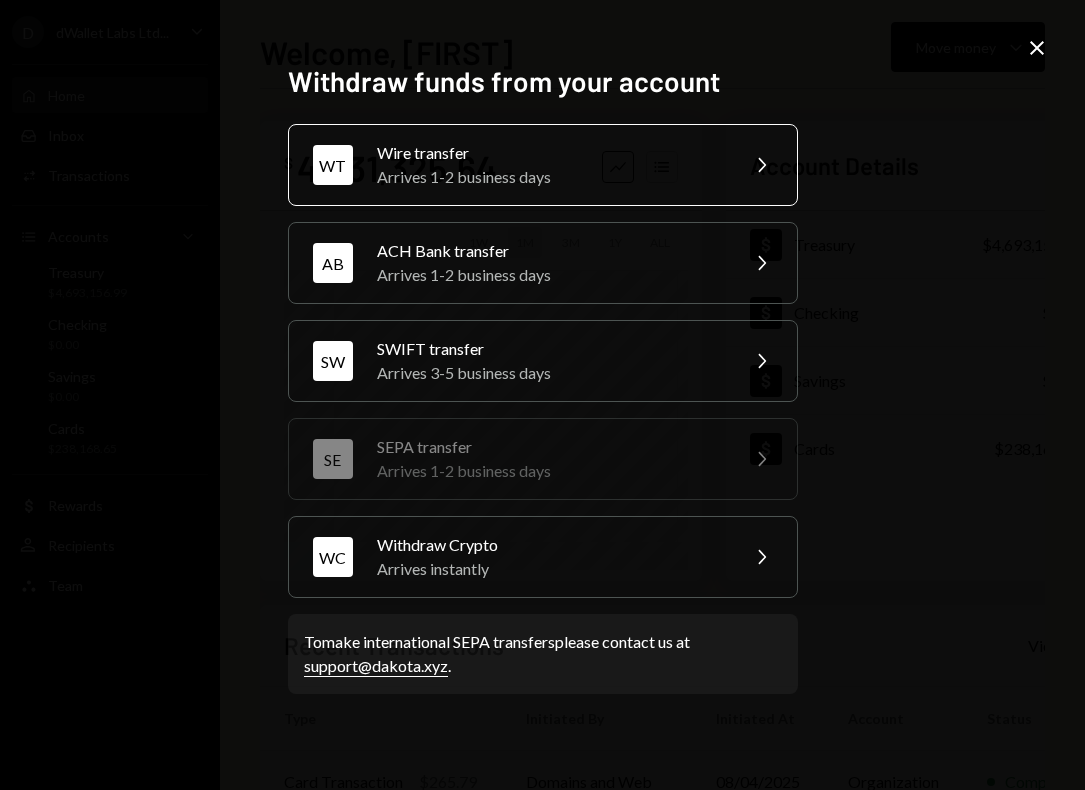 click on "Arrives 1-2 business days" at bounding box center (551, 177) 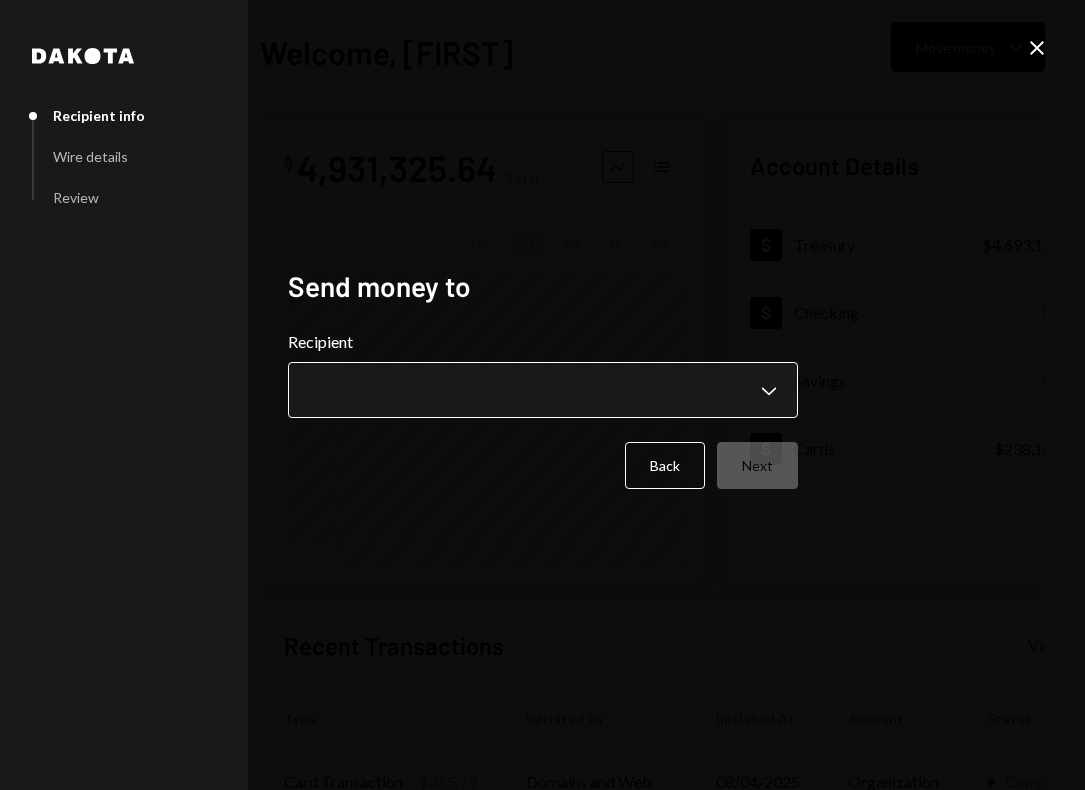 click on "**********" at bounding box center [542, 395] 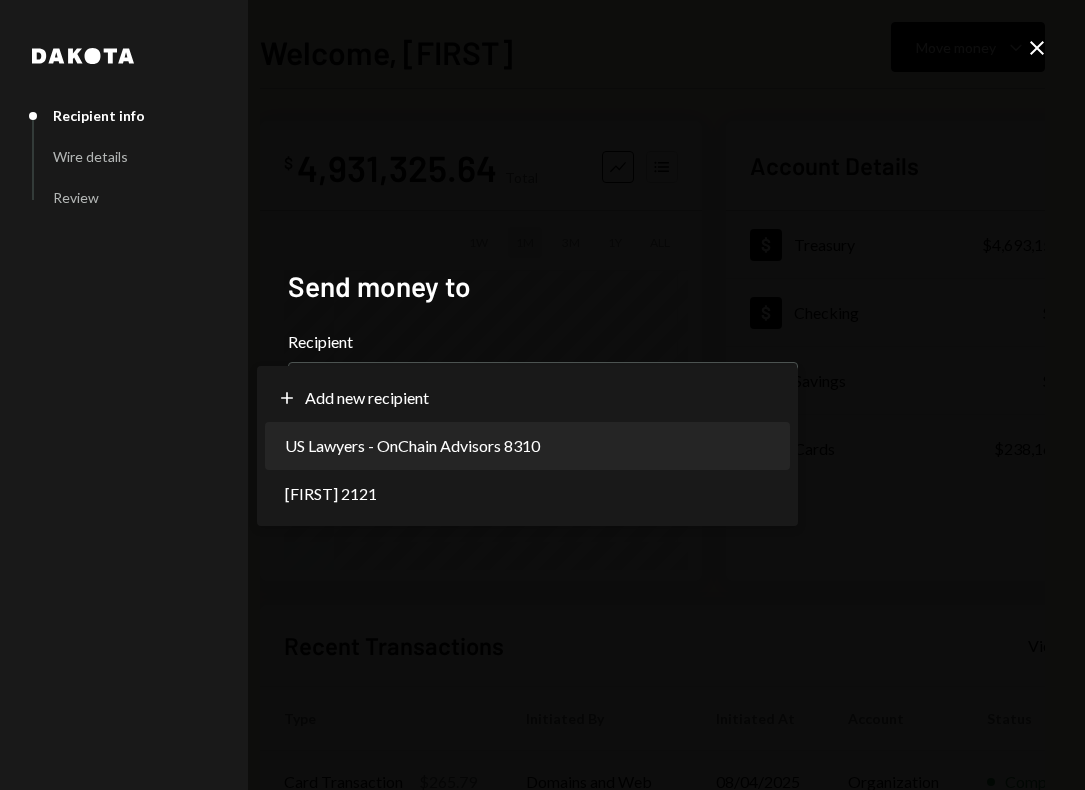 select on "**********" 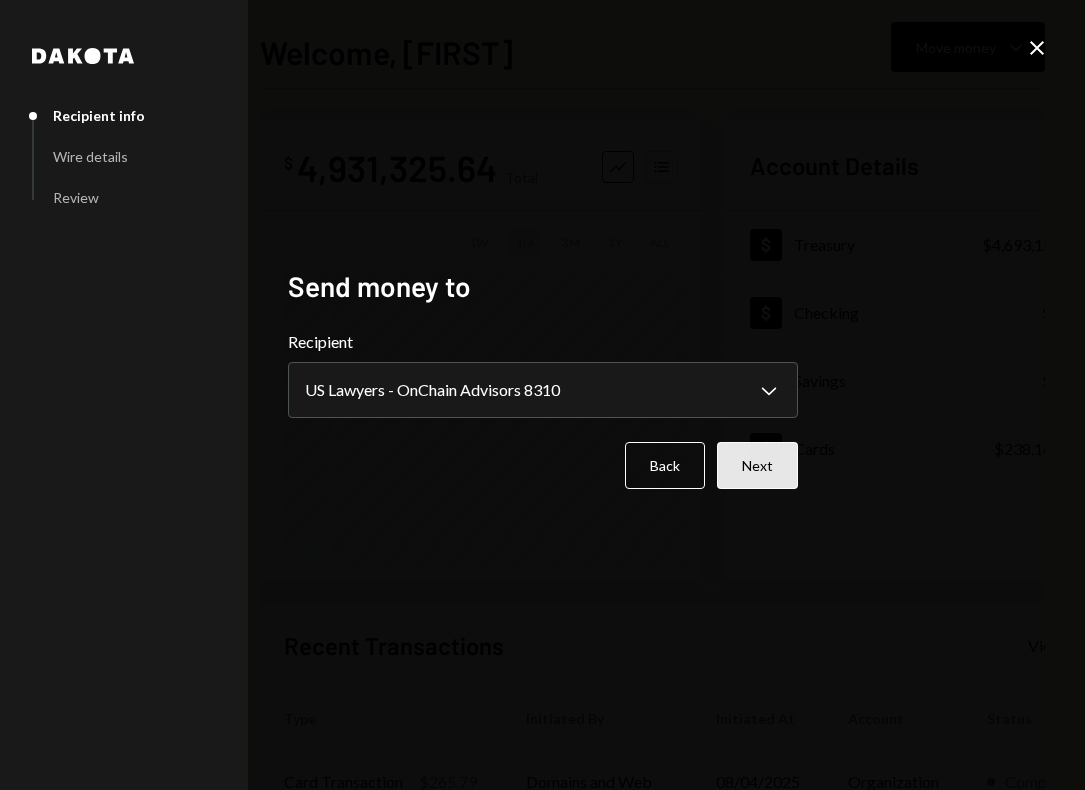 click on "Next" at bounding box center (757, 465) 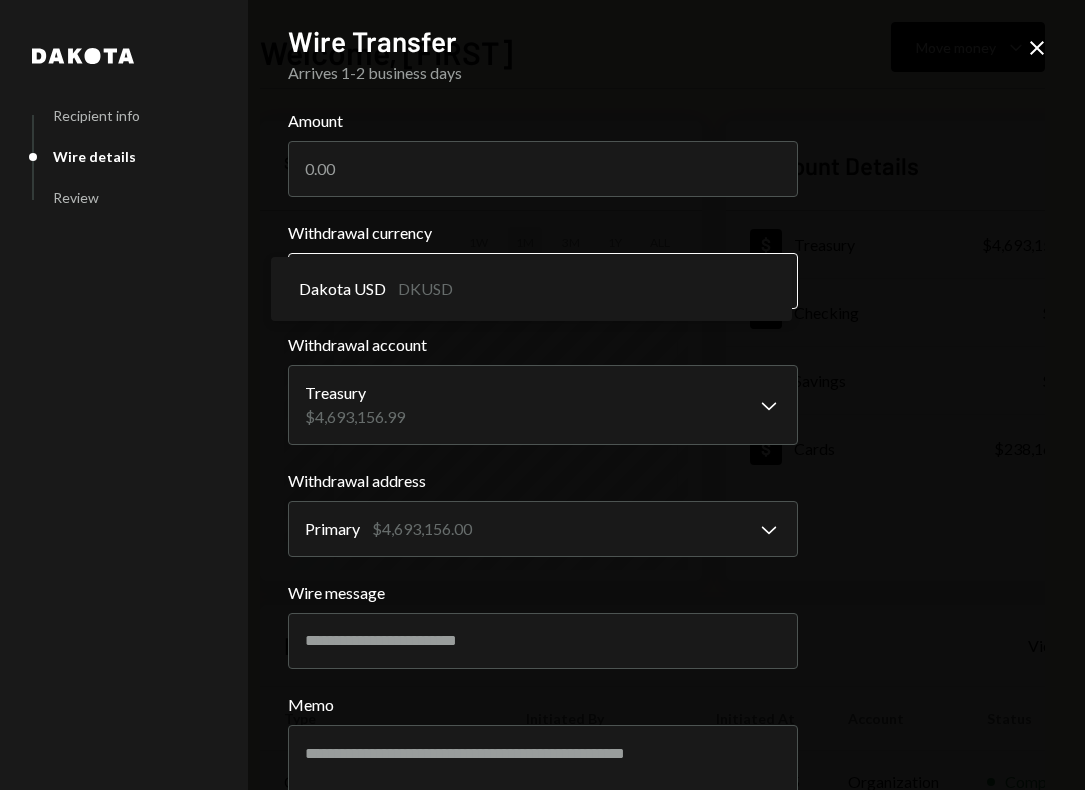 click on "D dWallet Labs Ltd... Caret Down Home Home Inbox Inbox Activities Transactions Accounts Accounts Caret Down Treasury $4,693,156.99 Checking $0.00 Savings $0.00 Cards $238,168.65 Dollar Rewards User Recipients Team Team Welcome, David Move money Caret Down $ 4,931,325.64 Total Graph Accounts 1W 1M 3M 1Y ALL Account Details Plus Dollar Treasury $4,693,156.99 Dollar Checking $0.00 Dollar Savings $0.00 Dollar Cards $238,168.65 Recent Transactions View all Type Initiated By Initiated At Account Status Card Transaction $265.79 Domains and Web 08/04/2025 Organization Completed Bank Payment $49,917.95 David Lachmish 08/03/2025 Checking Completed Deposit 1,500,000  DKUSD 0x4c2c...A200B8 Copy 08/02/2025 Treasury Completed Deposit 1,000,000  DKUSD 0x4c2c...A200B8 Copy 08/02/2025 Treasury Completed Stablecoin Conversion $1,500,000.00 David Lachmish 08/02/2025 Treasury Completed /dashboard Dakota Recipient info Wire details Review Wire Transfer Arrives 1-2 business days Amount Withdrawal currency Dakota USD DKUSD Treasury" at bounding box center (542, 395) 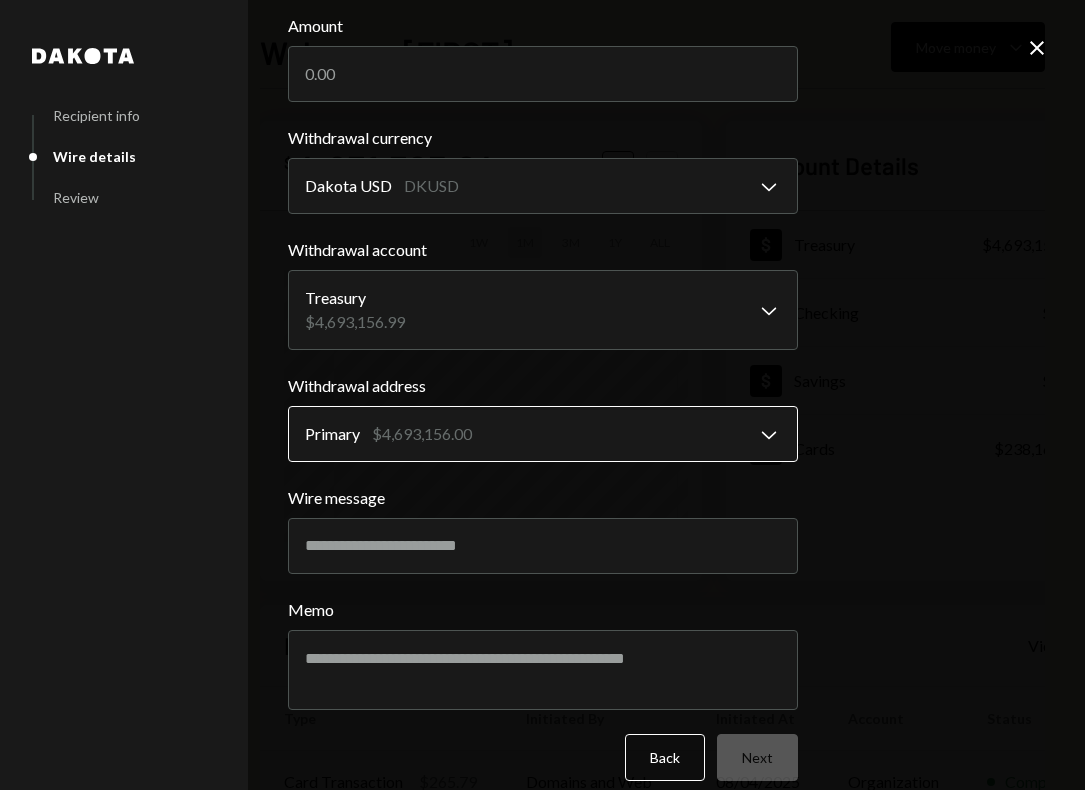 scroll, scrollTop: 96, scrollLeft: 0, axis: vertical 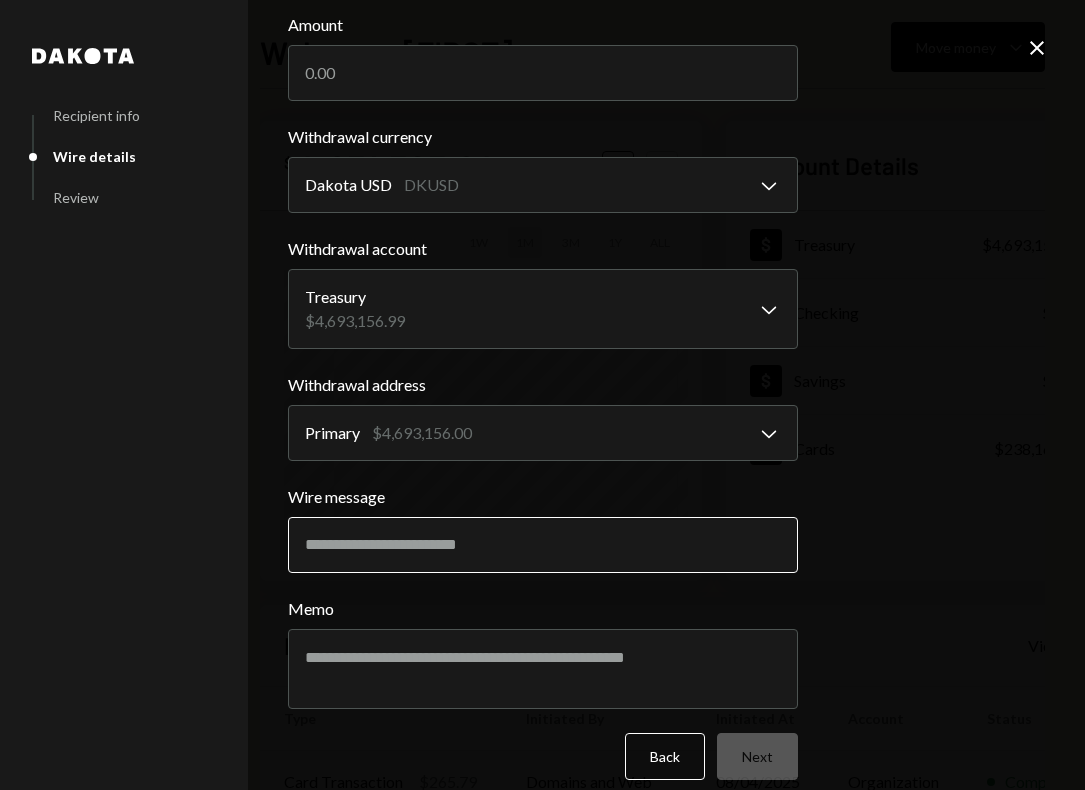 click on "Wire message" at bounding box center (543, 545) 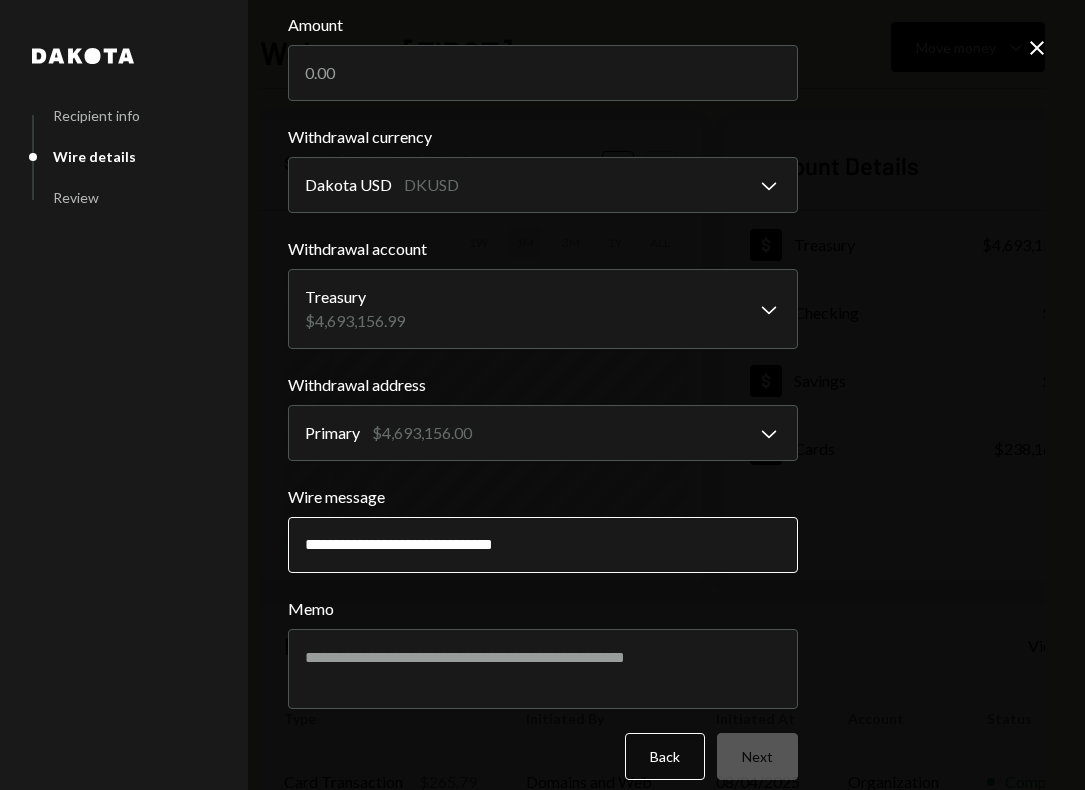 click on "**********" at bounding box center (543, 545) 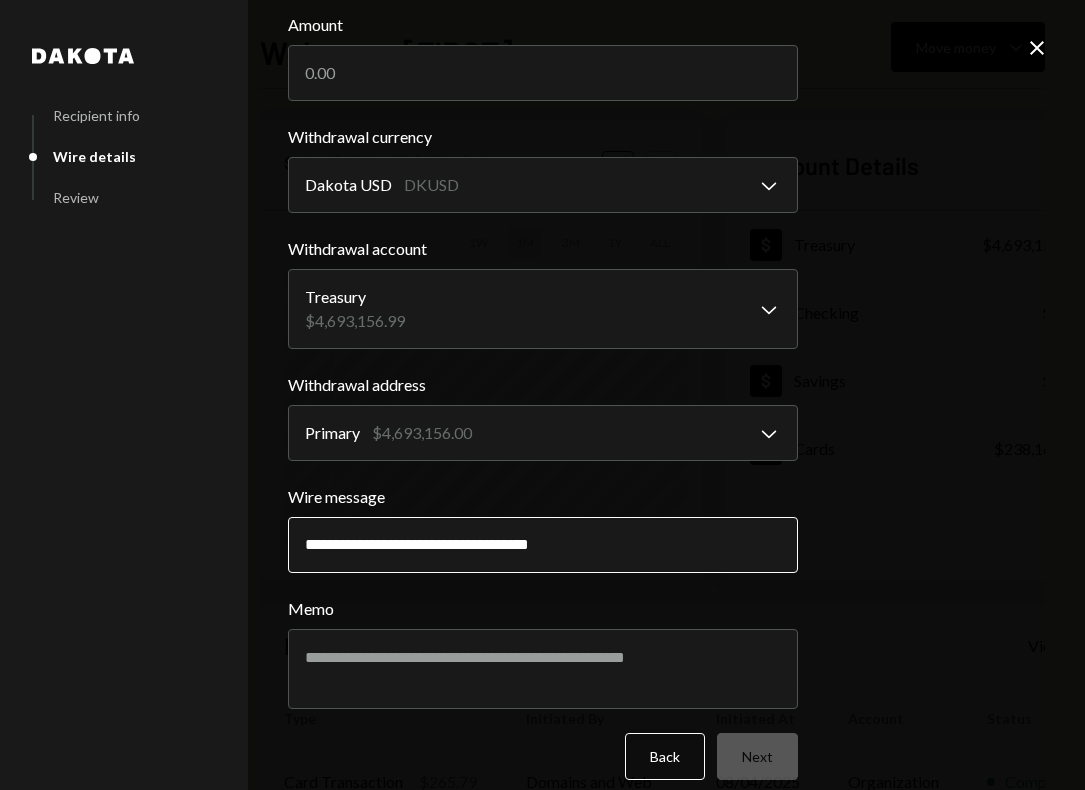 click on "**********" at bounding box center [543, 545] 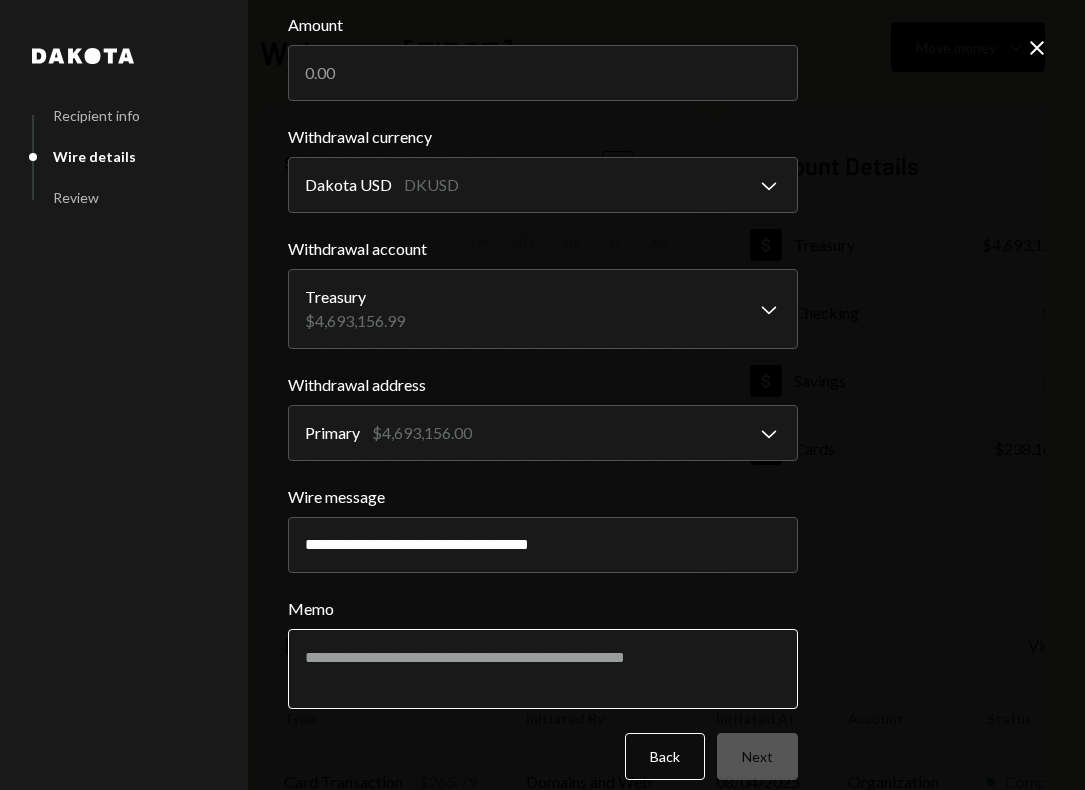 type on "**********" 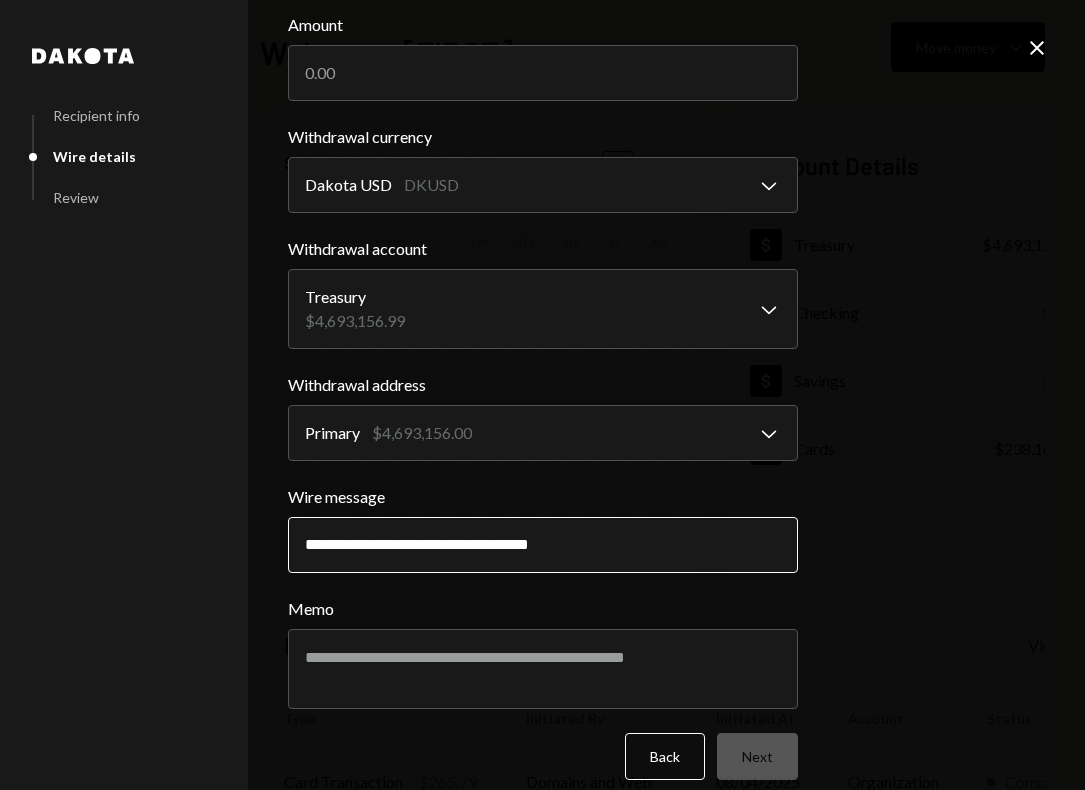 click on "**********" at bounding box center (543, 545) 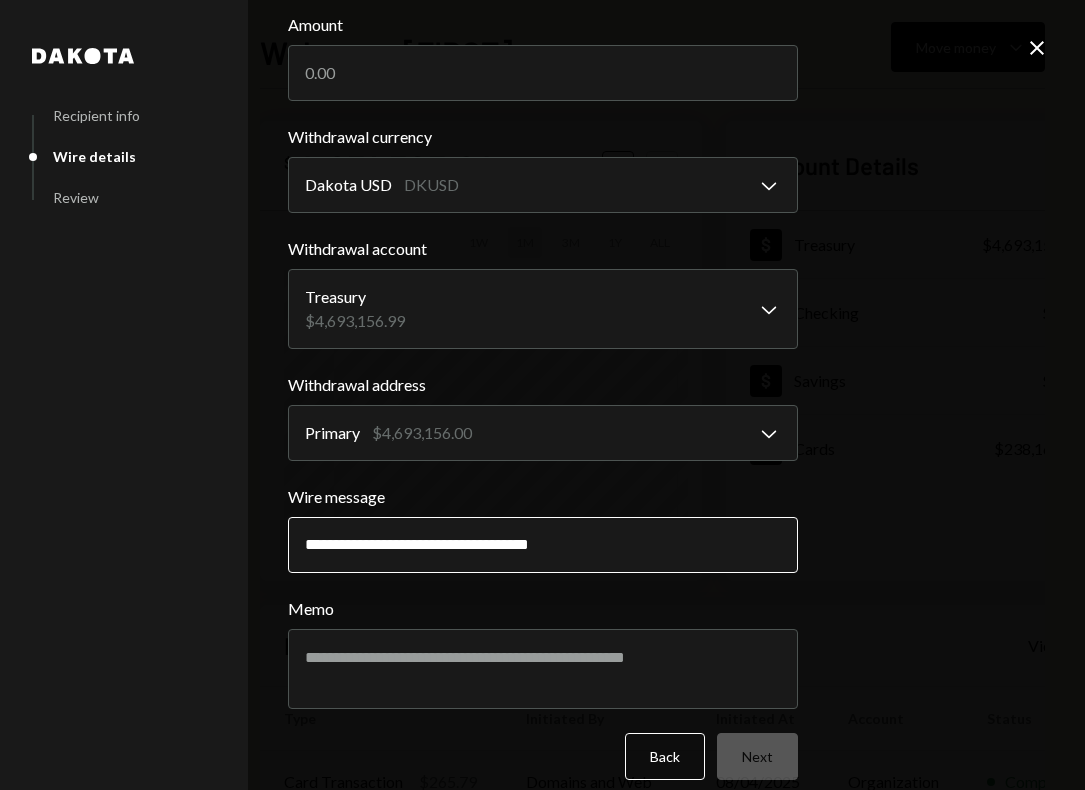 drag, startPoint x: 410, startPoint y: 546, endPoint x: 638, endPoint y: 548, distance: 228.00877 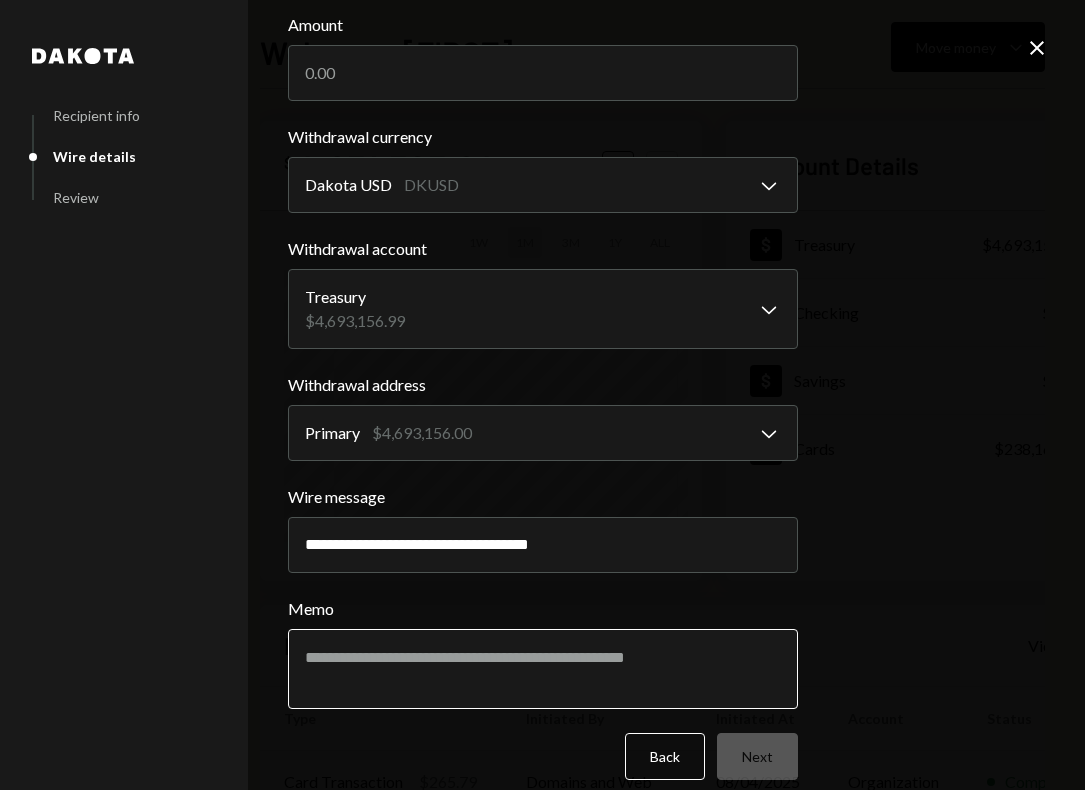 click on "Memo" at bounding box center (543, 669) 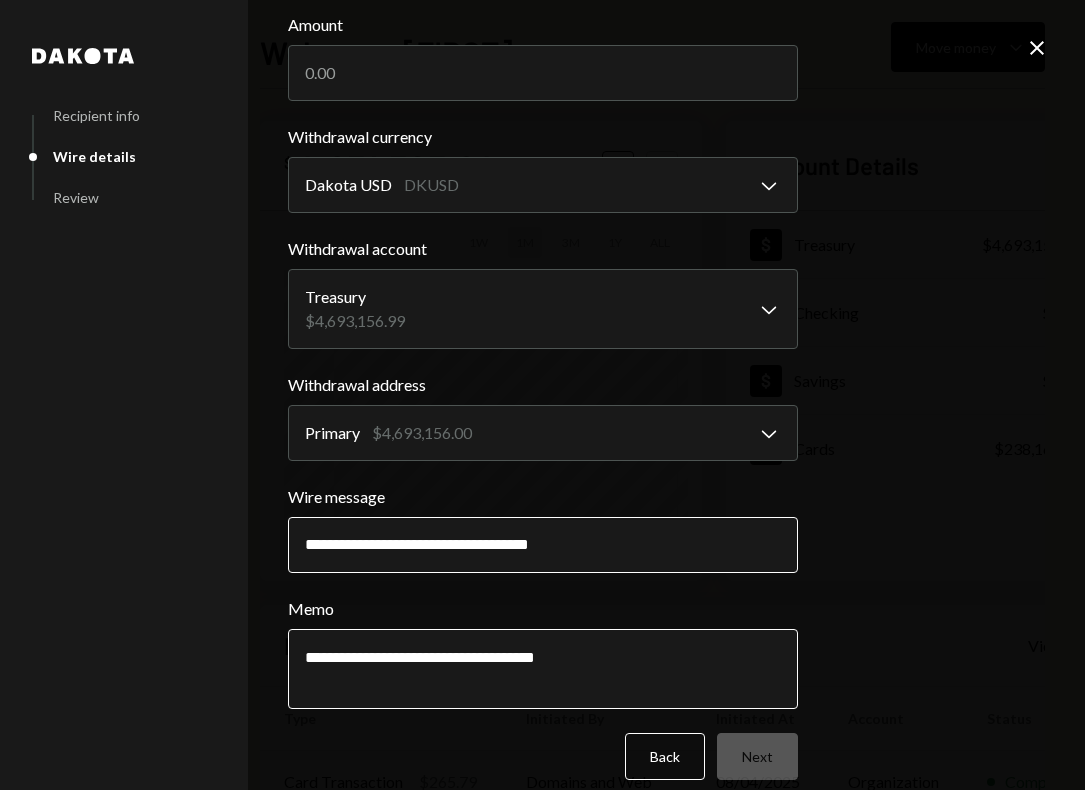 type on "**********" 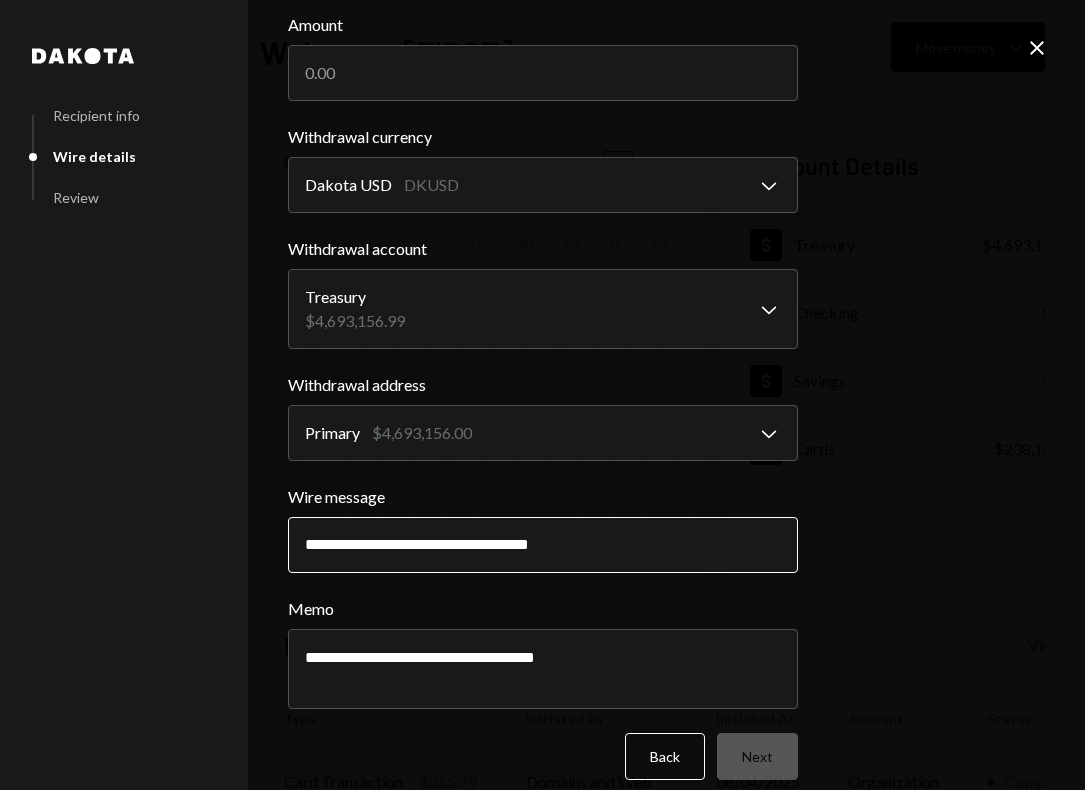 click on "**********" at bounding box center [543, 545] 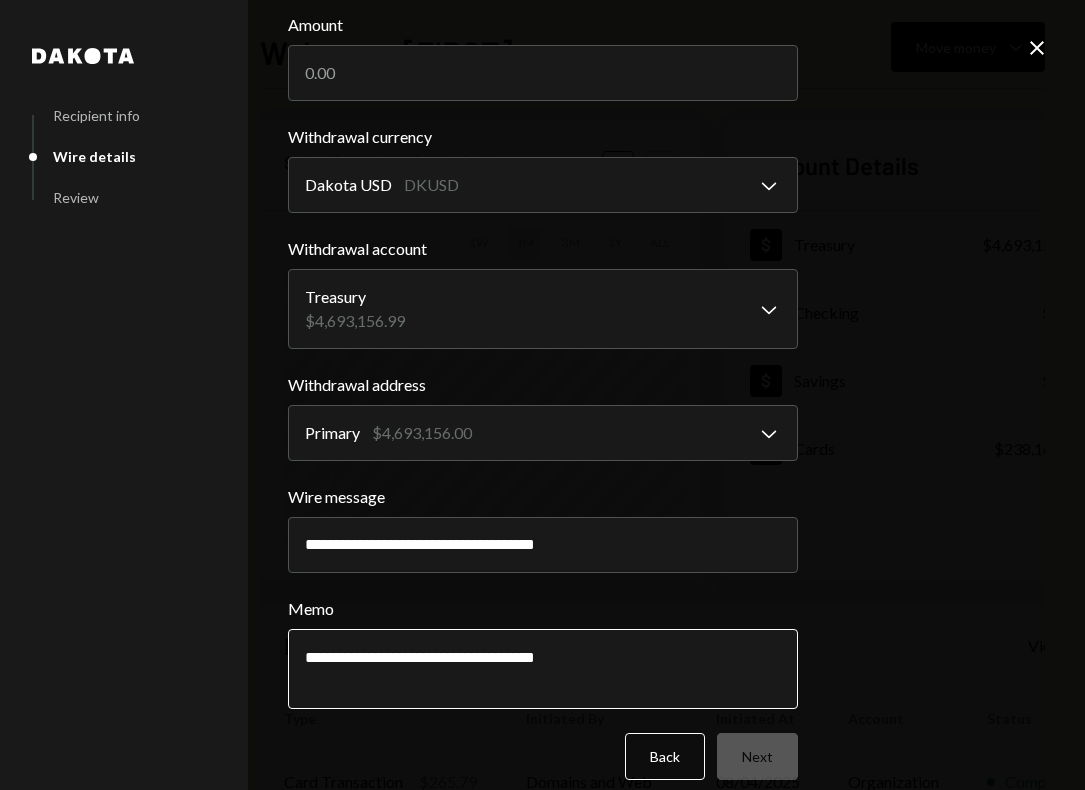 type on "**********" 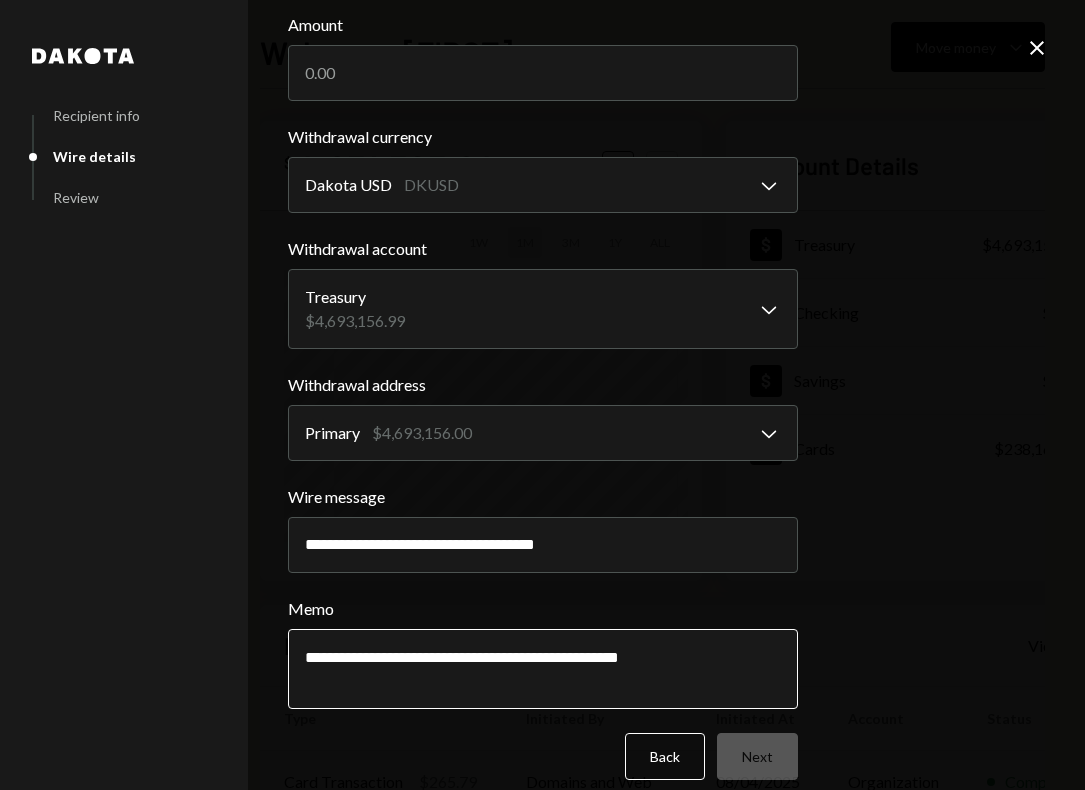 type on "**********" 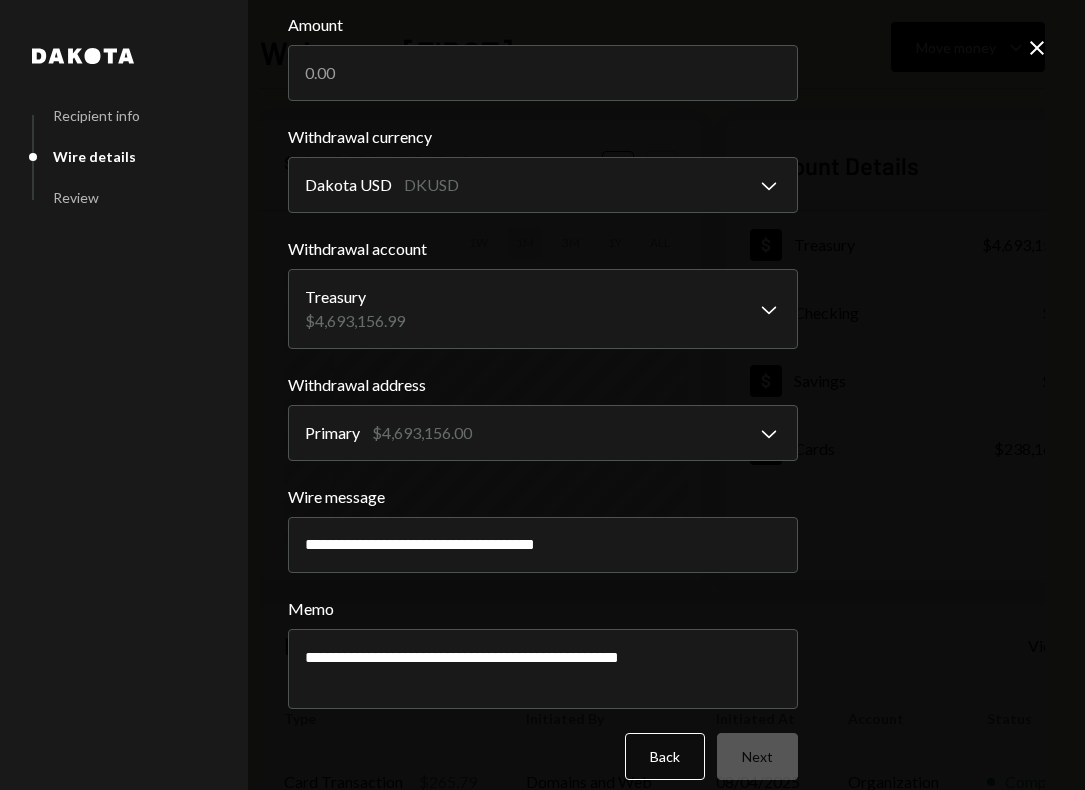 click on "**********" at bounding box center (542, 395) 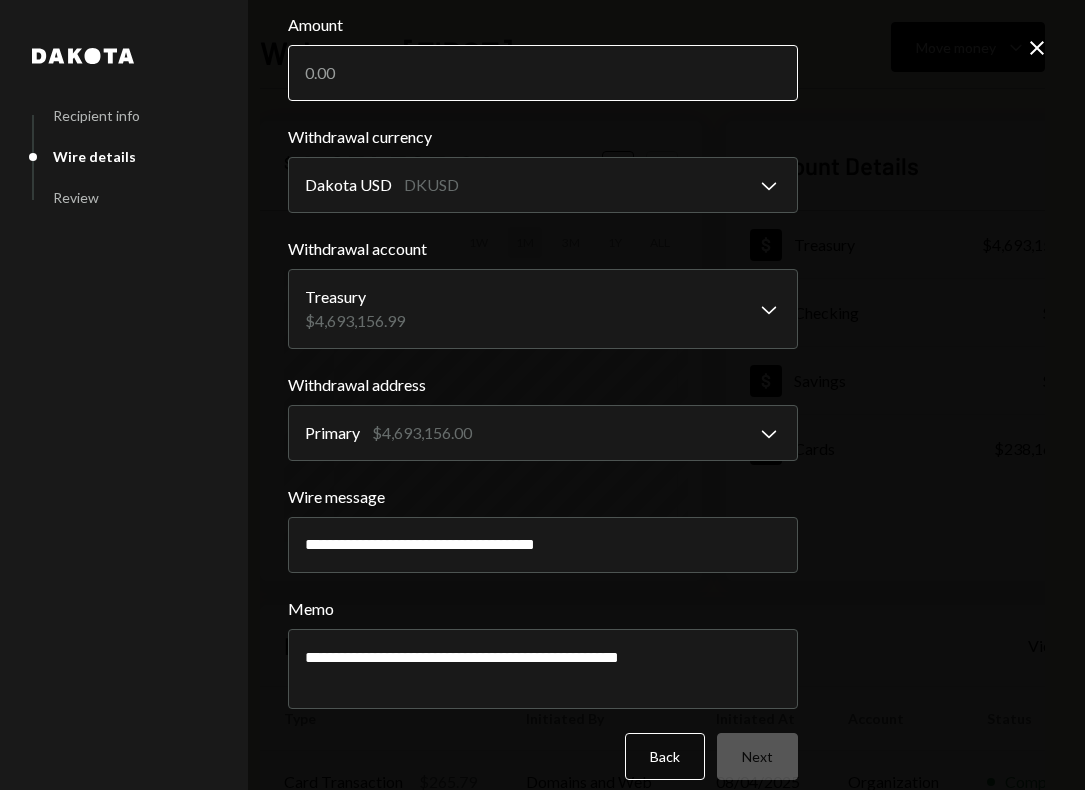 click on "Amount" at bounding box center [543, 73] 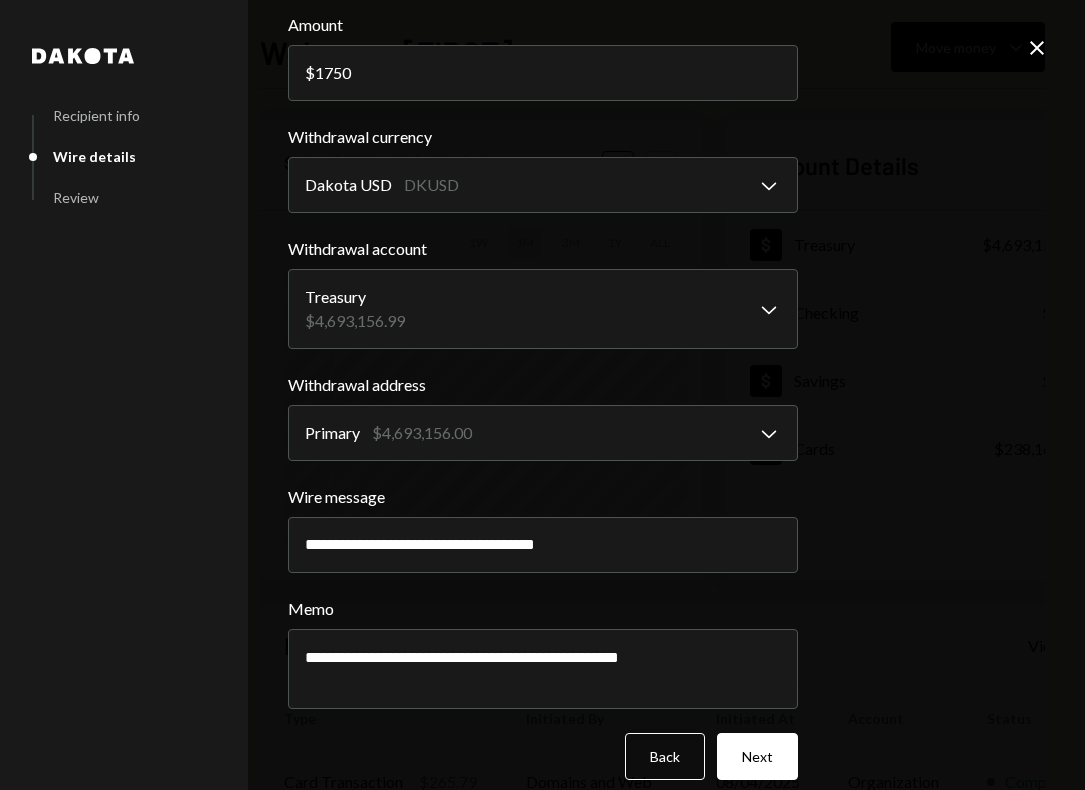 type on "1750" 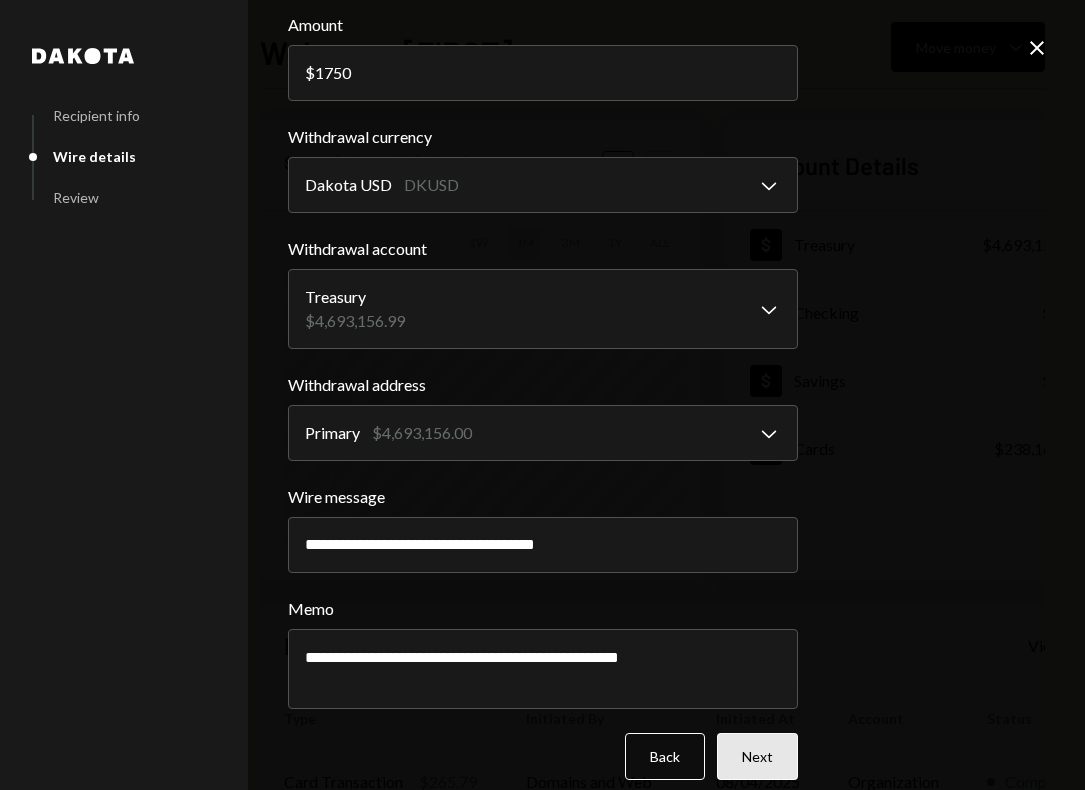 click on "Next" at bounding box center [757, 756] 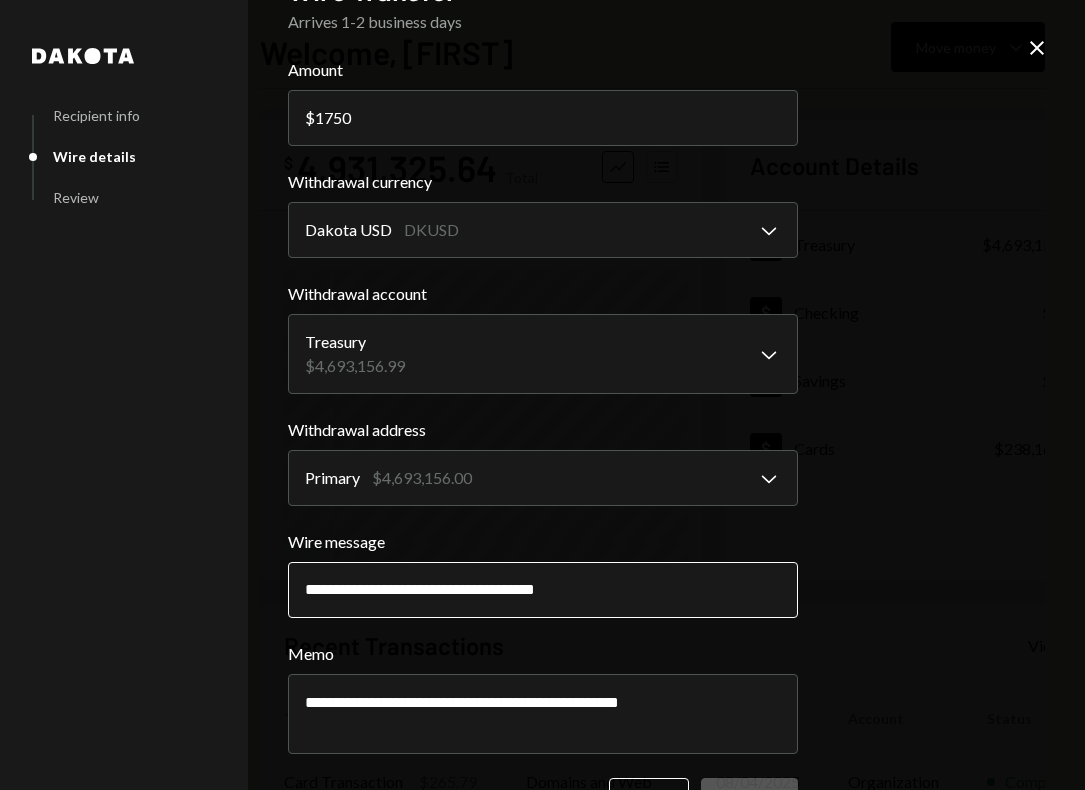scroll, scrollTop: 117, scrollLeft: 0, axis: vertical 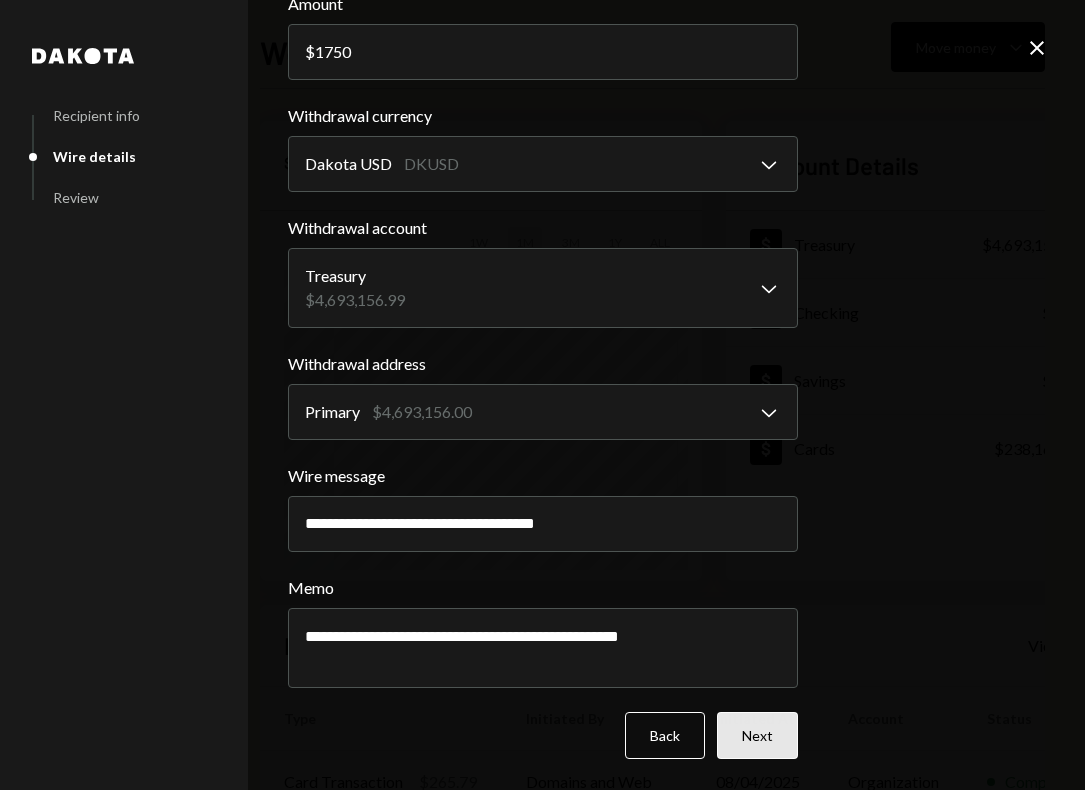 click on "Next" at bounding box center (757, 735) 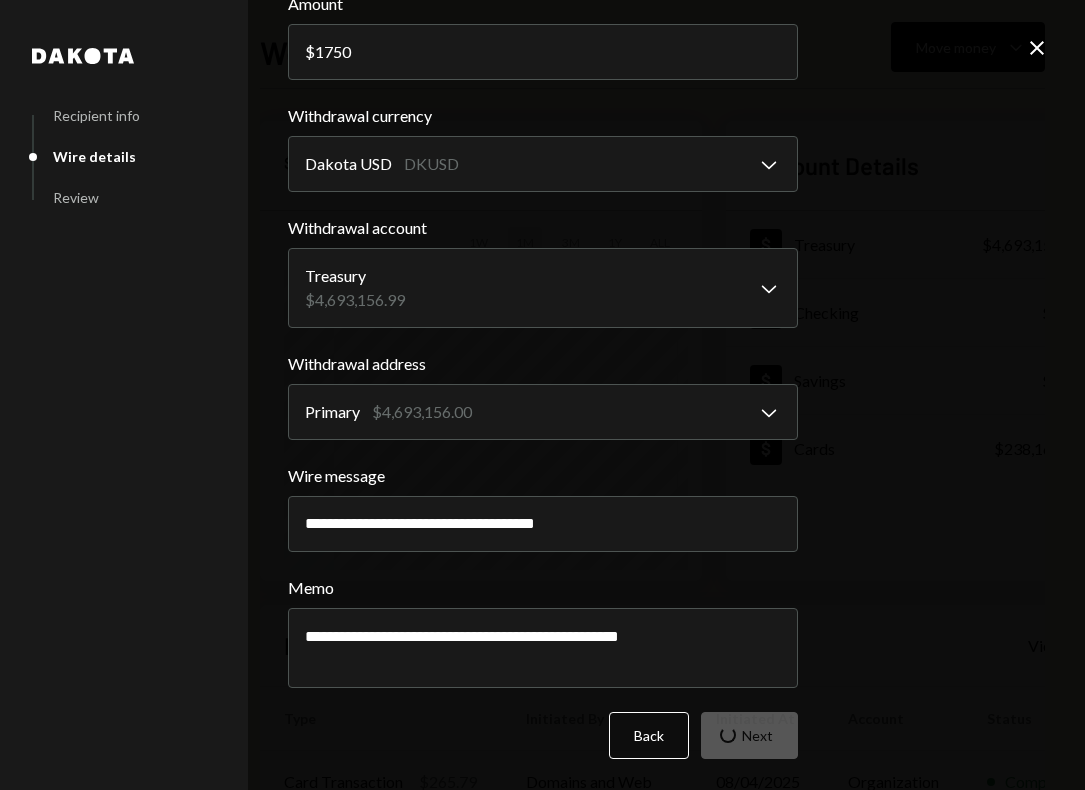 scroll, scrollTop: 0, scrollLeft: 0, axis: both 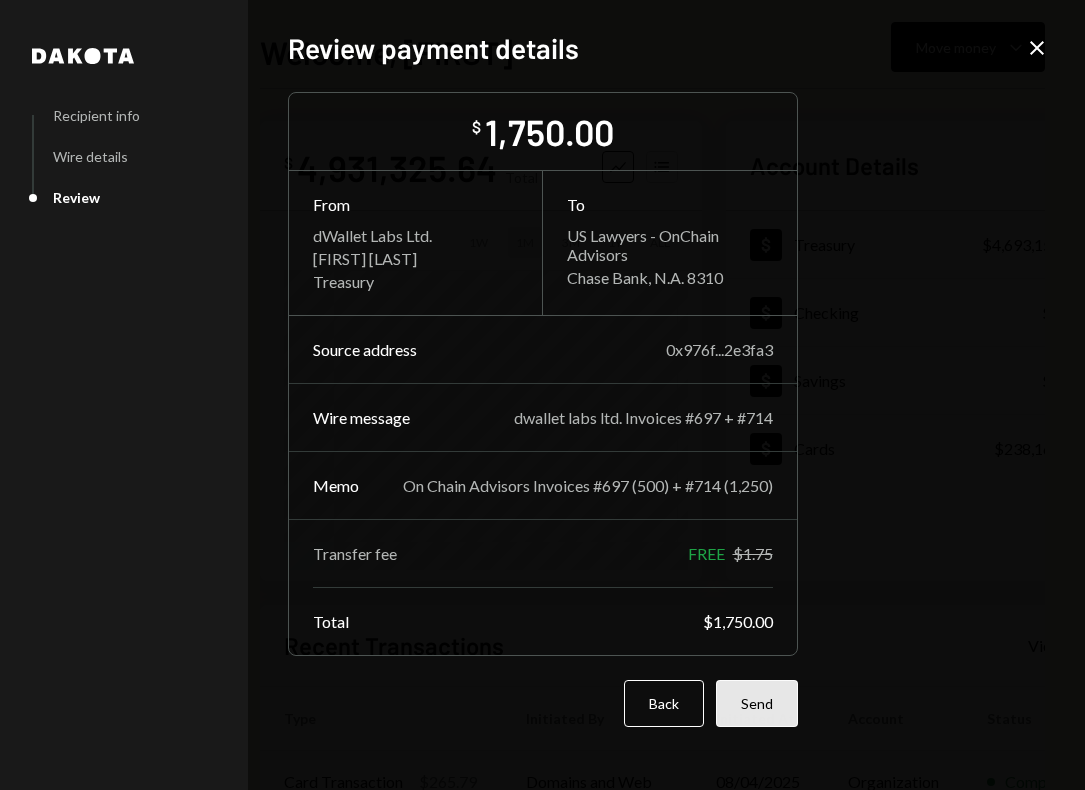 click on "Send" at bounding box center (757, 703) 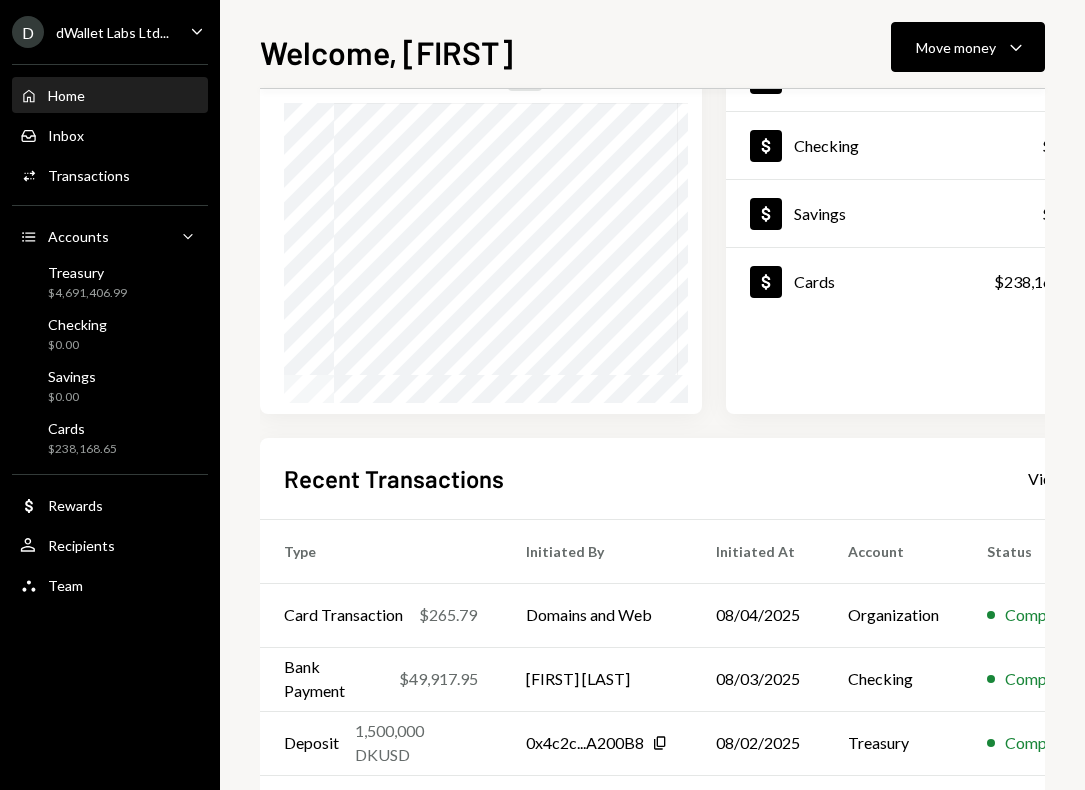 scroll, scrollTop: 174, scrollLeft: 0, axis: vertical 